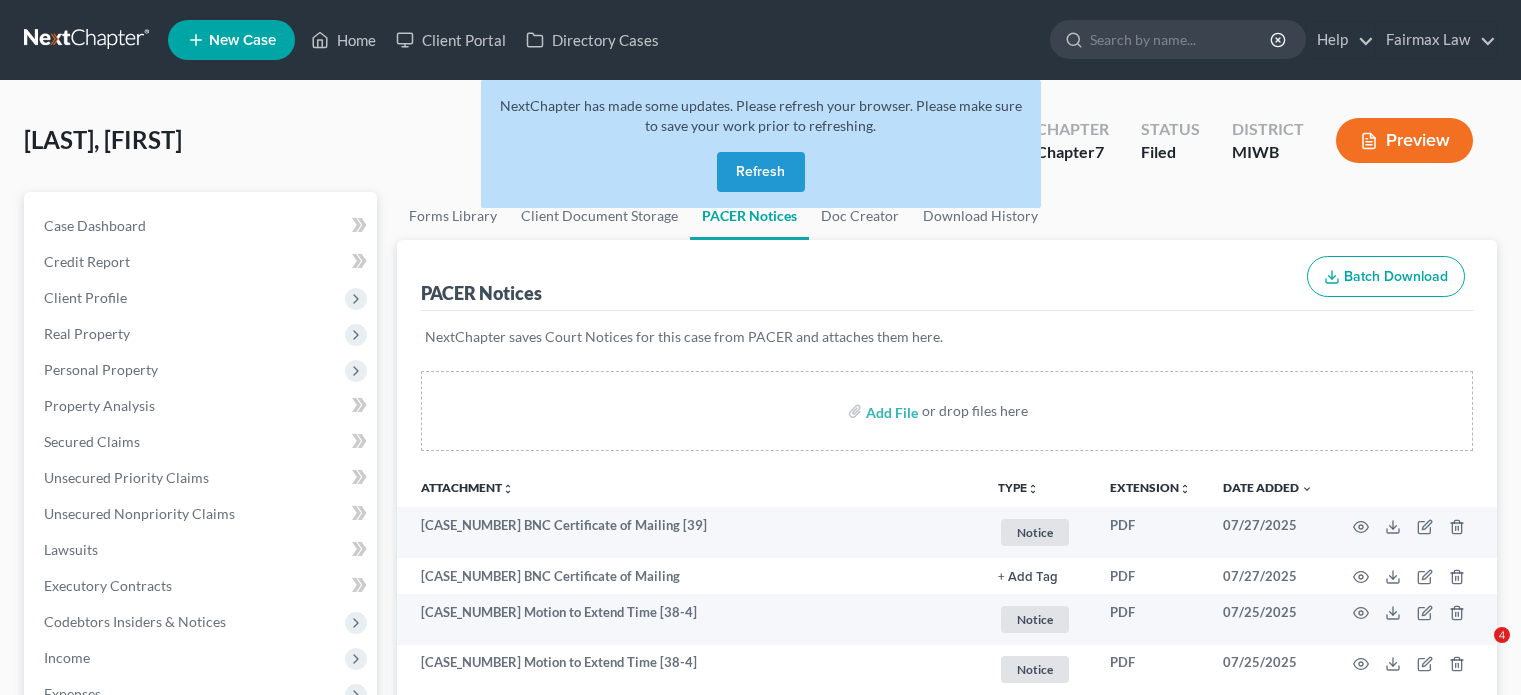 scroll, scrollTop: 208, scrollLeft: 0, axis: vertical 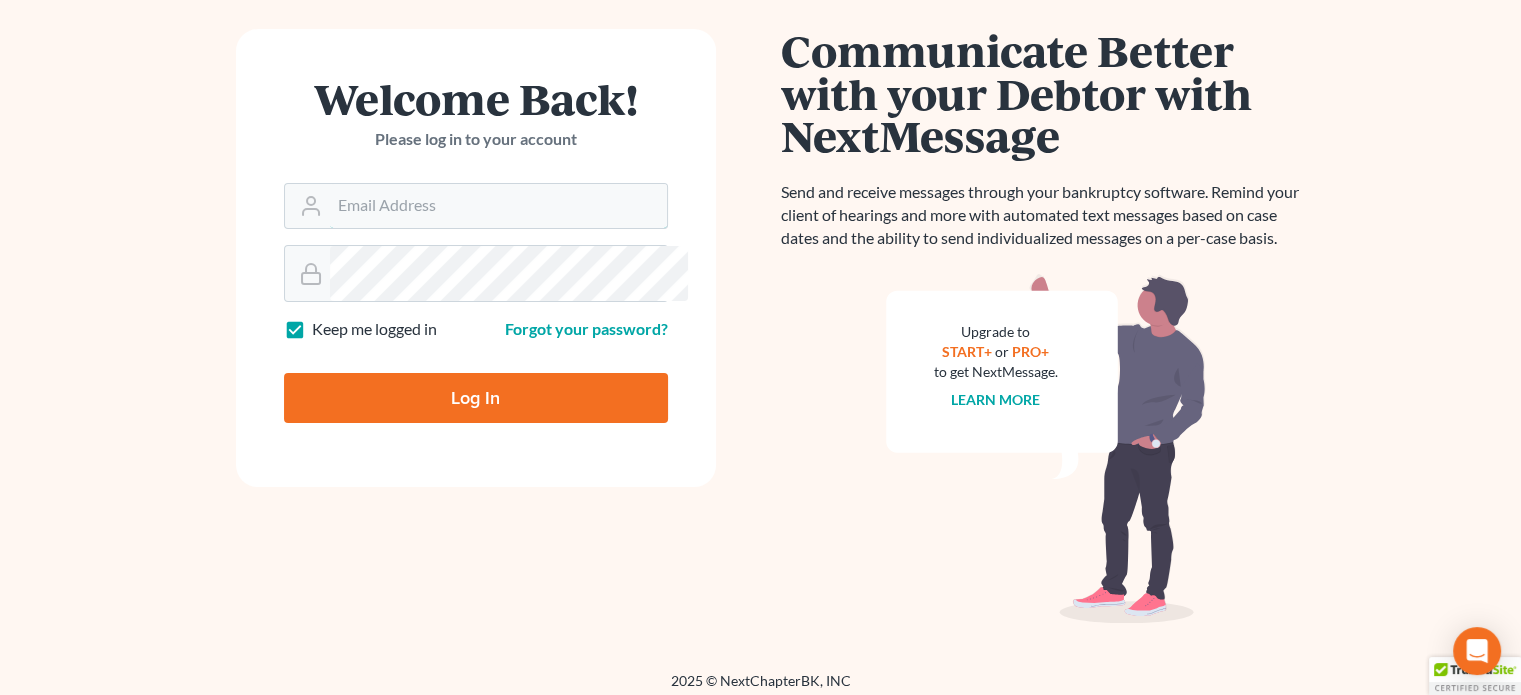 type on "thiller@fairmaxlaw.com" 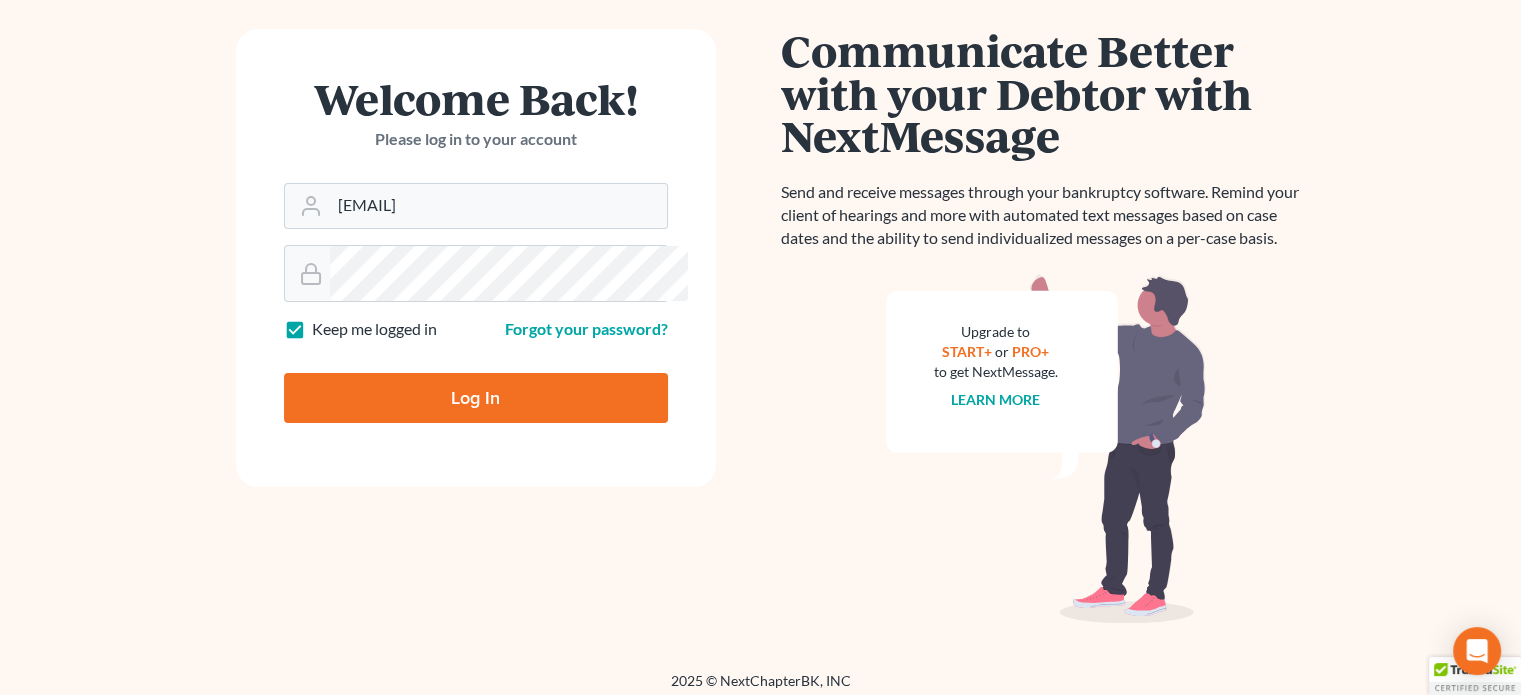 click on "Log In" at bounding box center [476, 398] 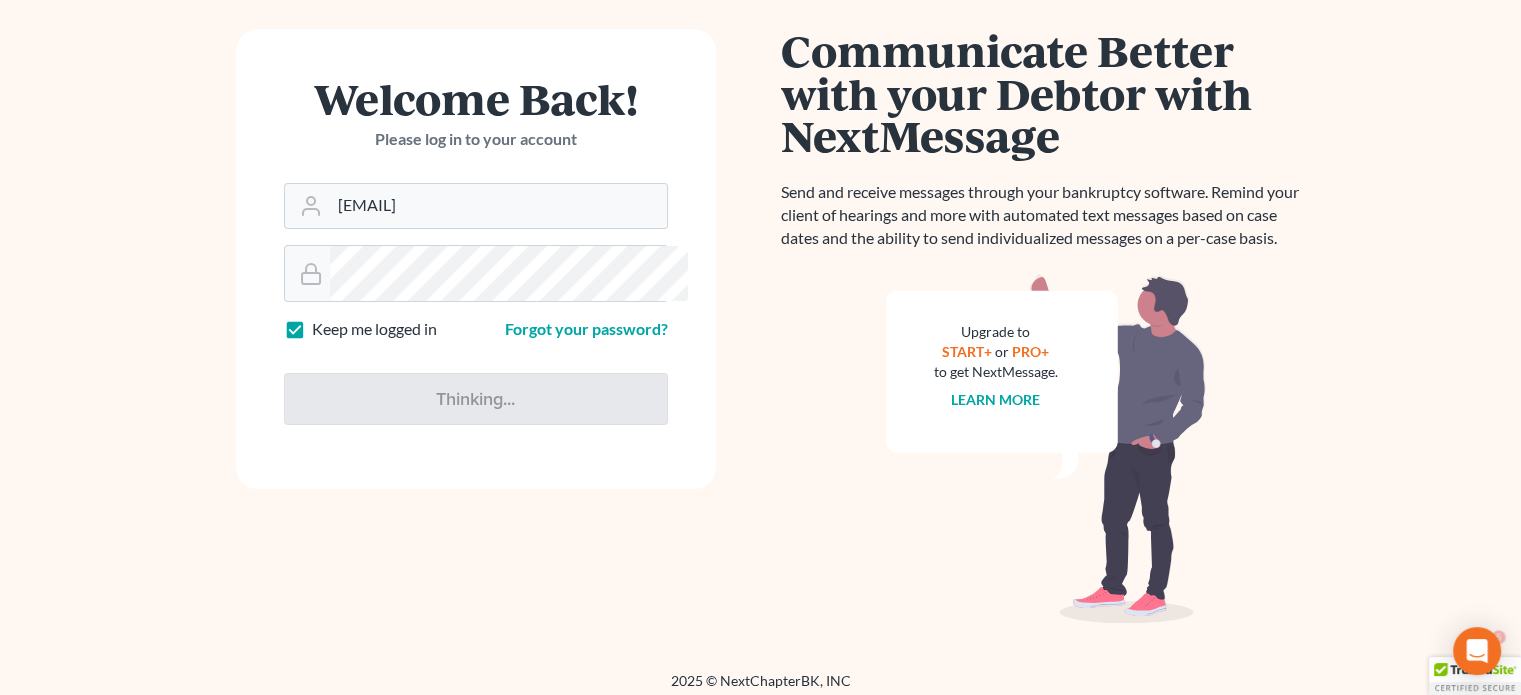 scroll, scrollTop: 0, scrollLeft: 0, axis: both 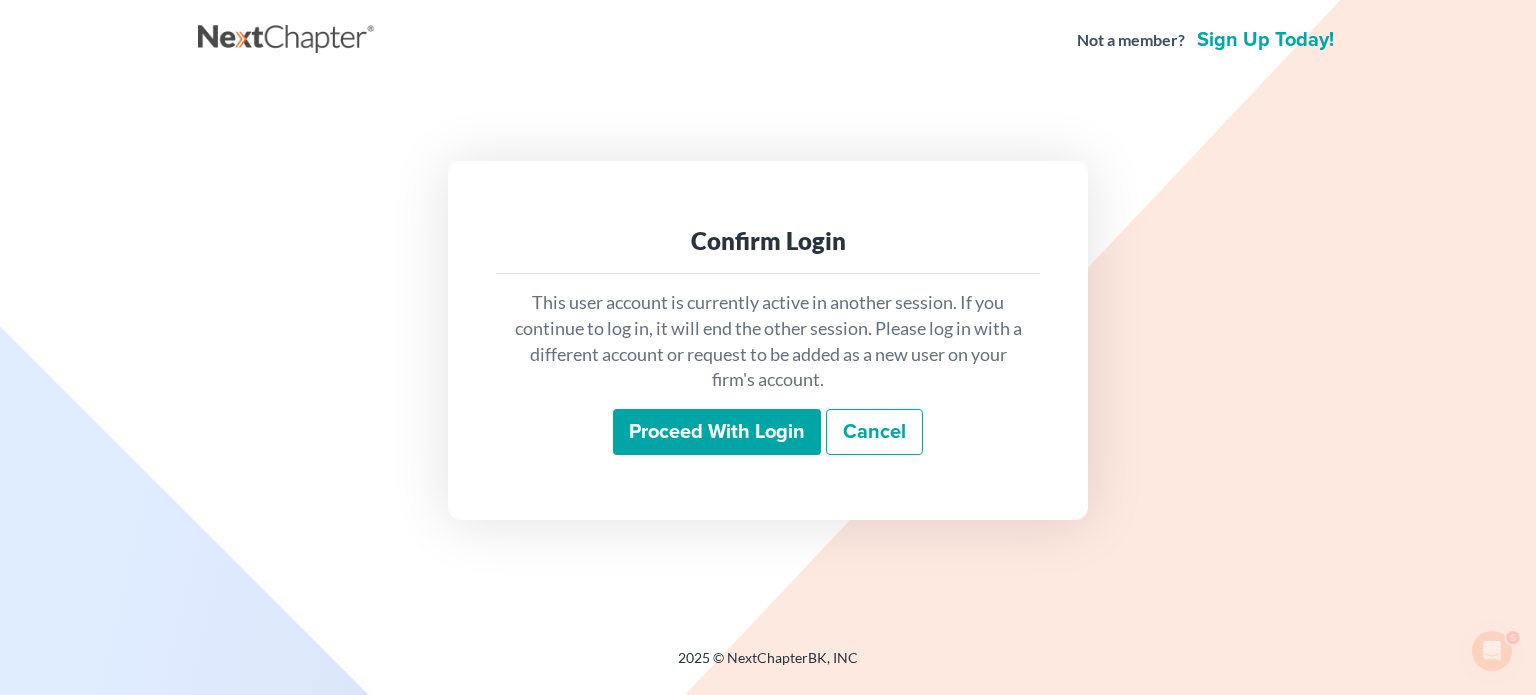 click on "This user account is currently active in another session. If you continue to log in, it will end the other session. Please log in with a different account or request to be added as a new user on your firm's account. Proceed with login Cancel" at bounding box center [768, 372] 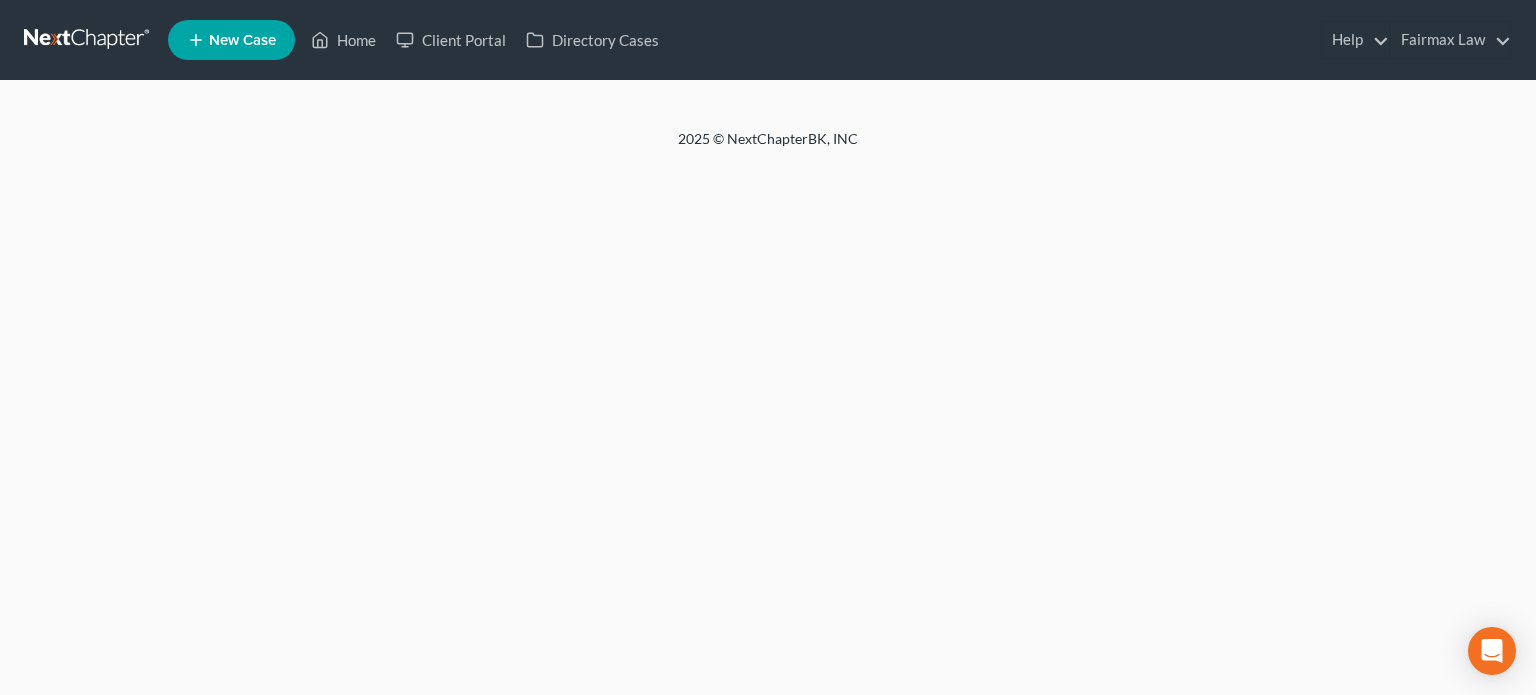 scroll, scrollTop: 0, scrollLeft: 0, axis: both 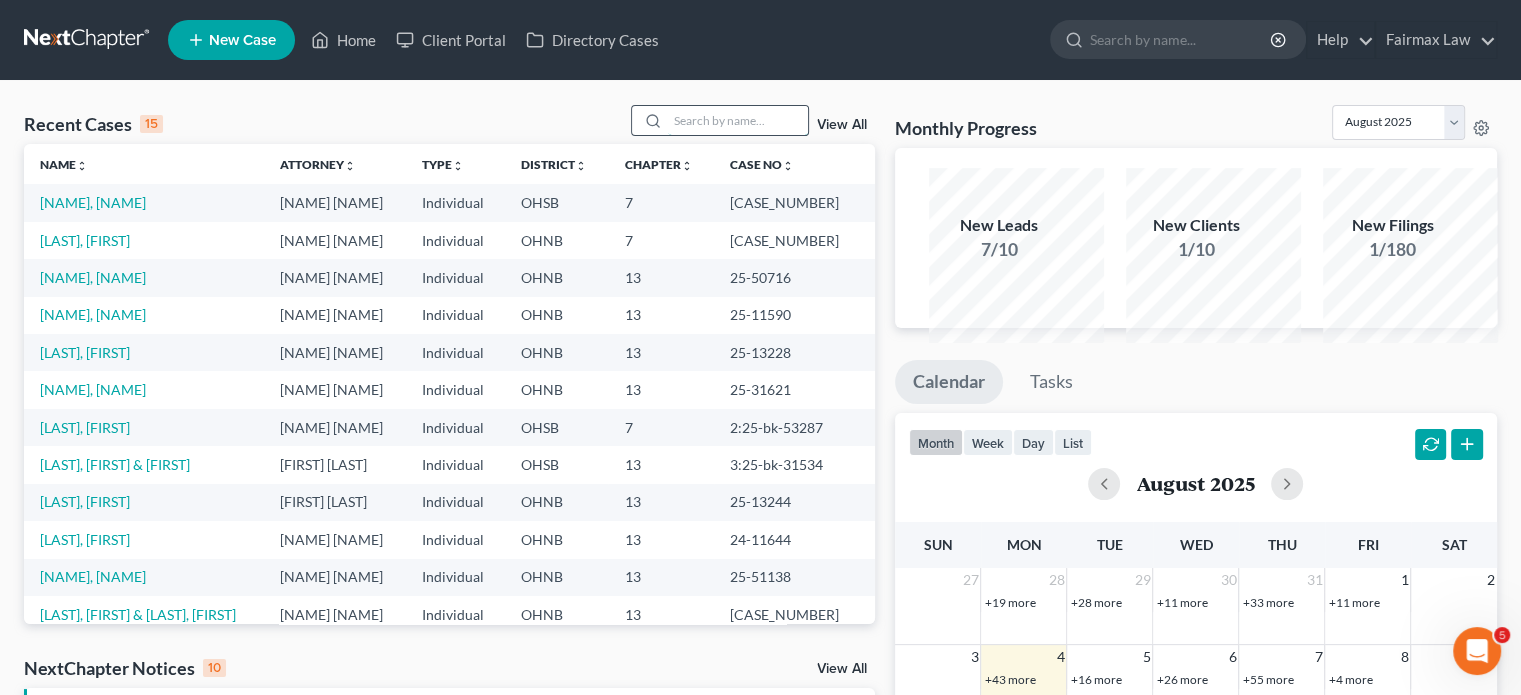 click at bounding box center [738, 120] 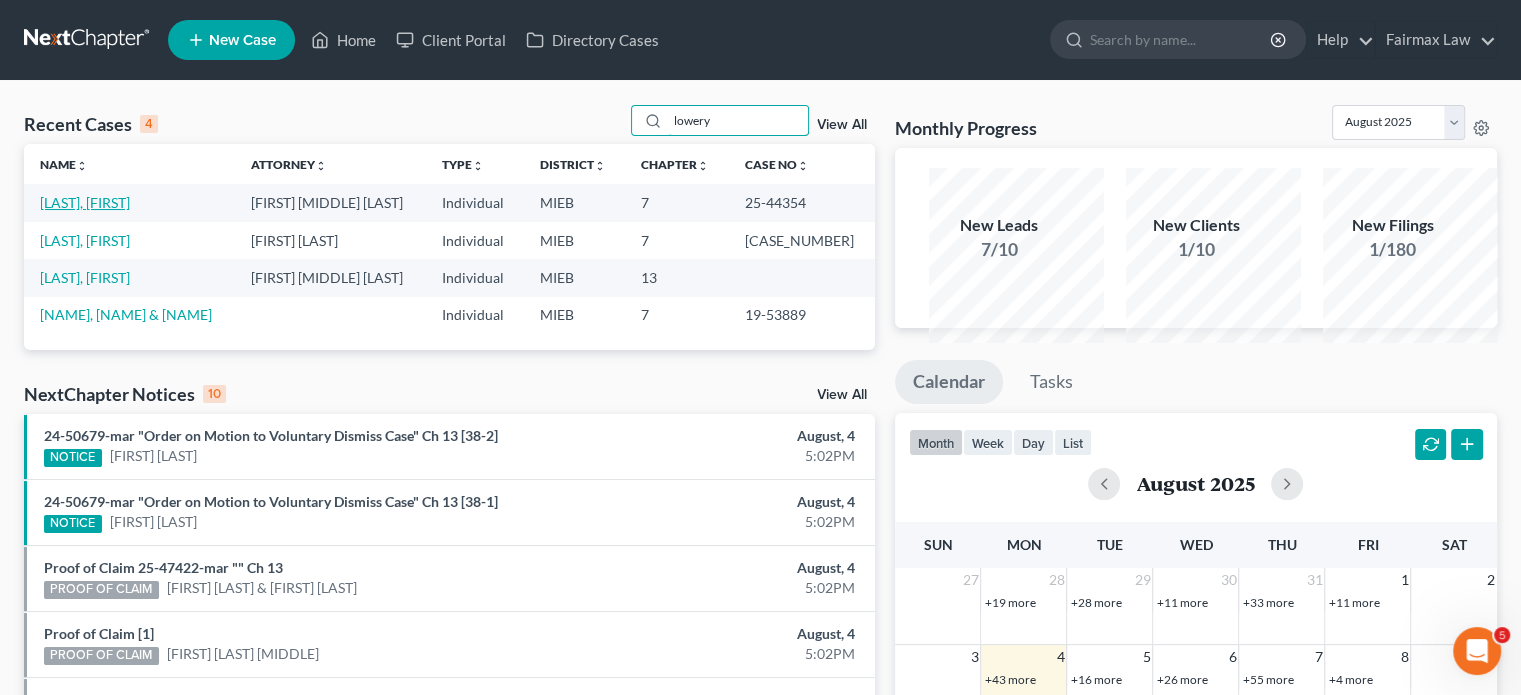 type on "lowery" 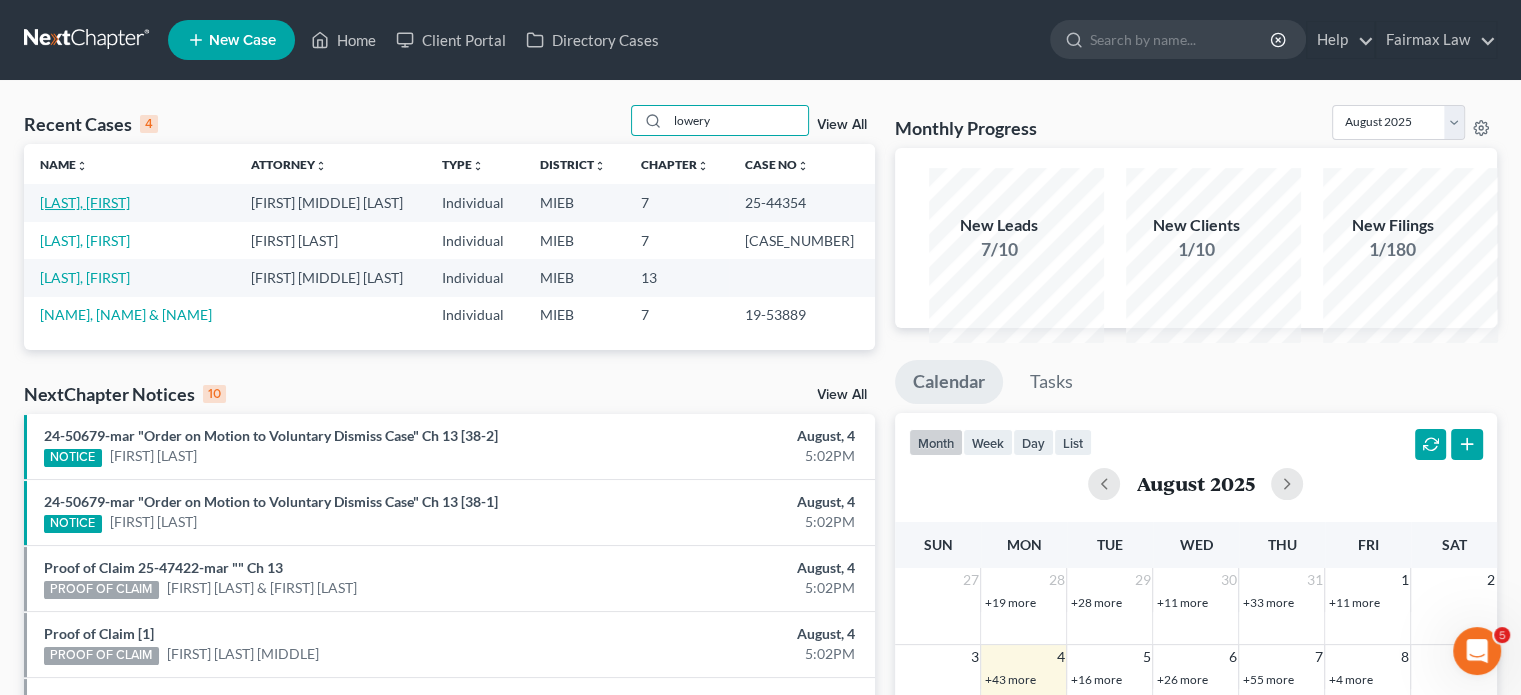 click on "[LAST], [FIRST]" at bounding box center (85, 202) 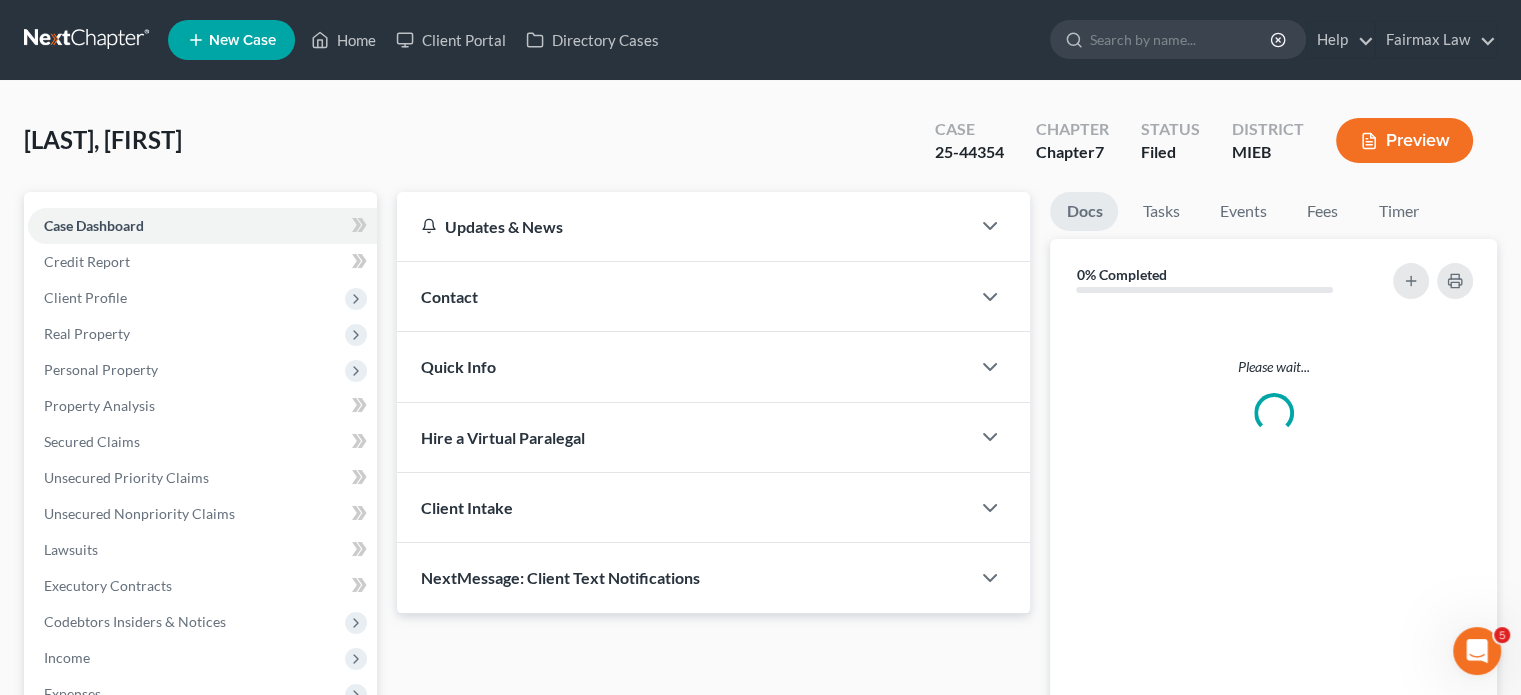 scroll, scrollTop: 684, scrollLeft: 0, axis: vertical 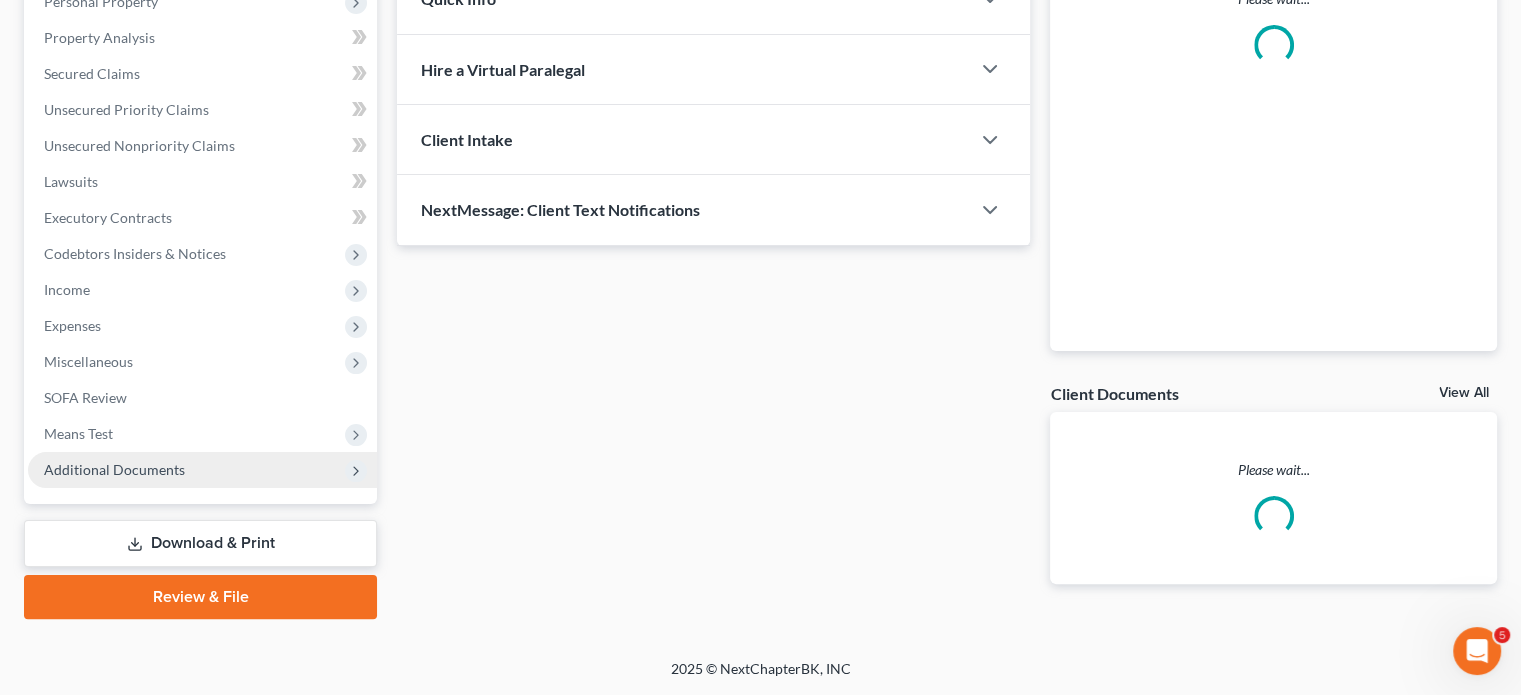 click on "Additional Documents" at bounding box center (202, 470) 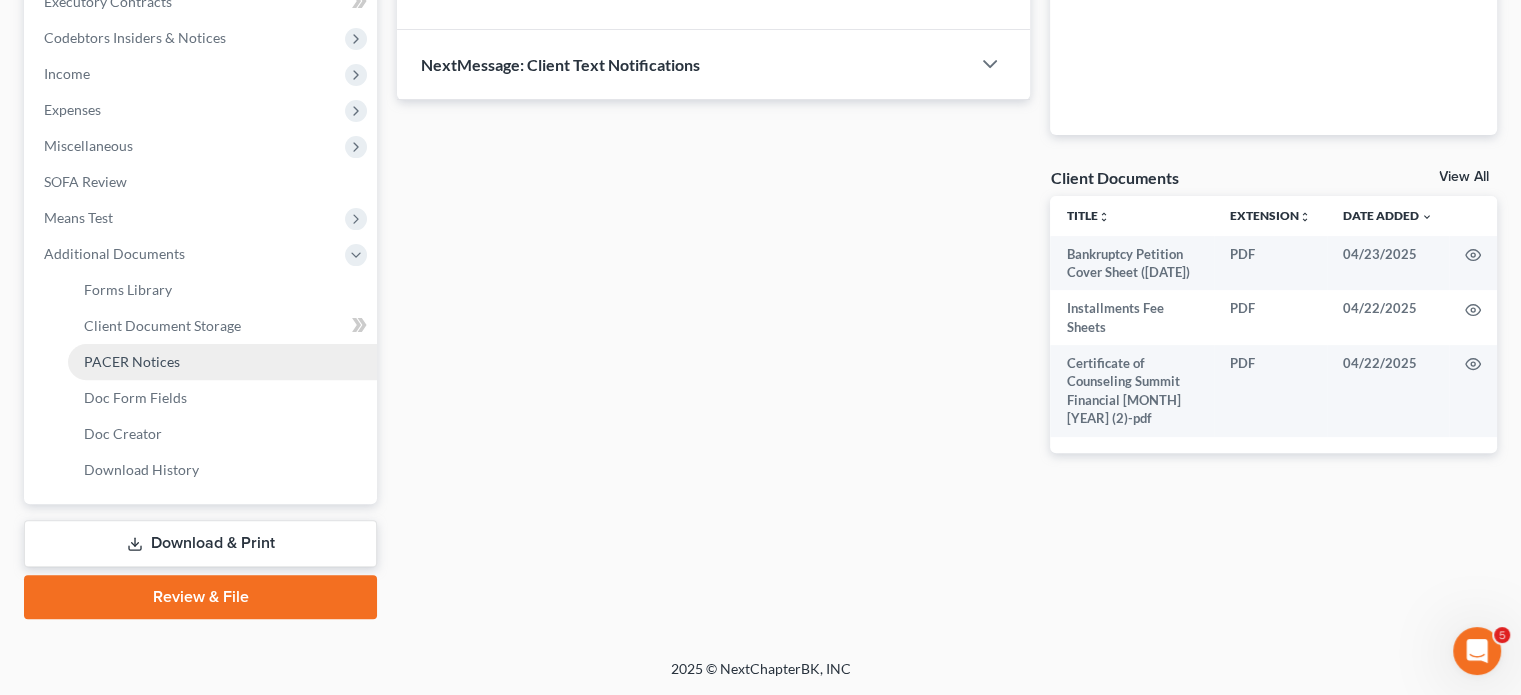 click on "PACER Notices" at bounding box center (222, 362) 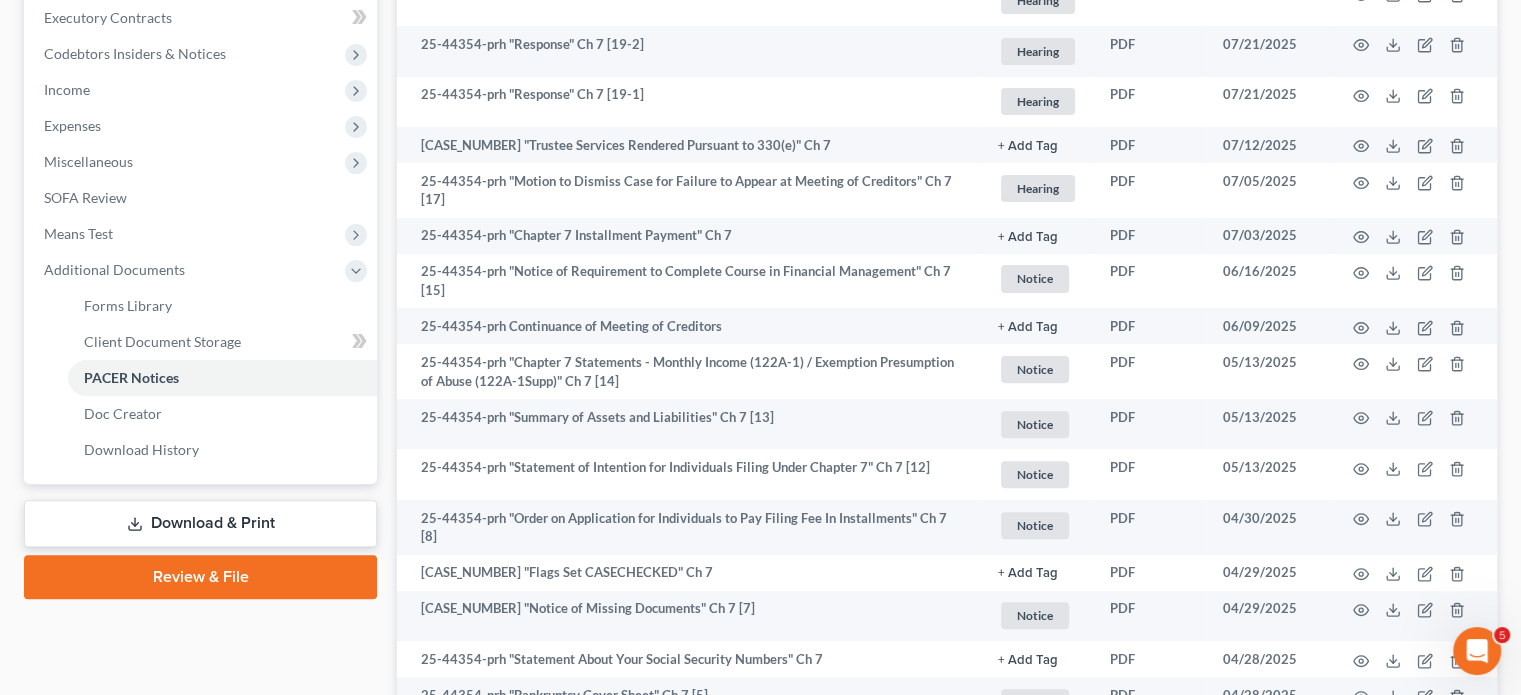 scroll, scrollTop: 568, scrollLeft: 0, axis: vertical 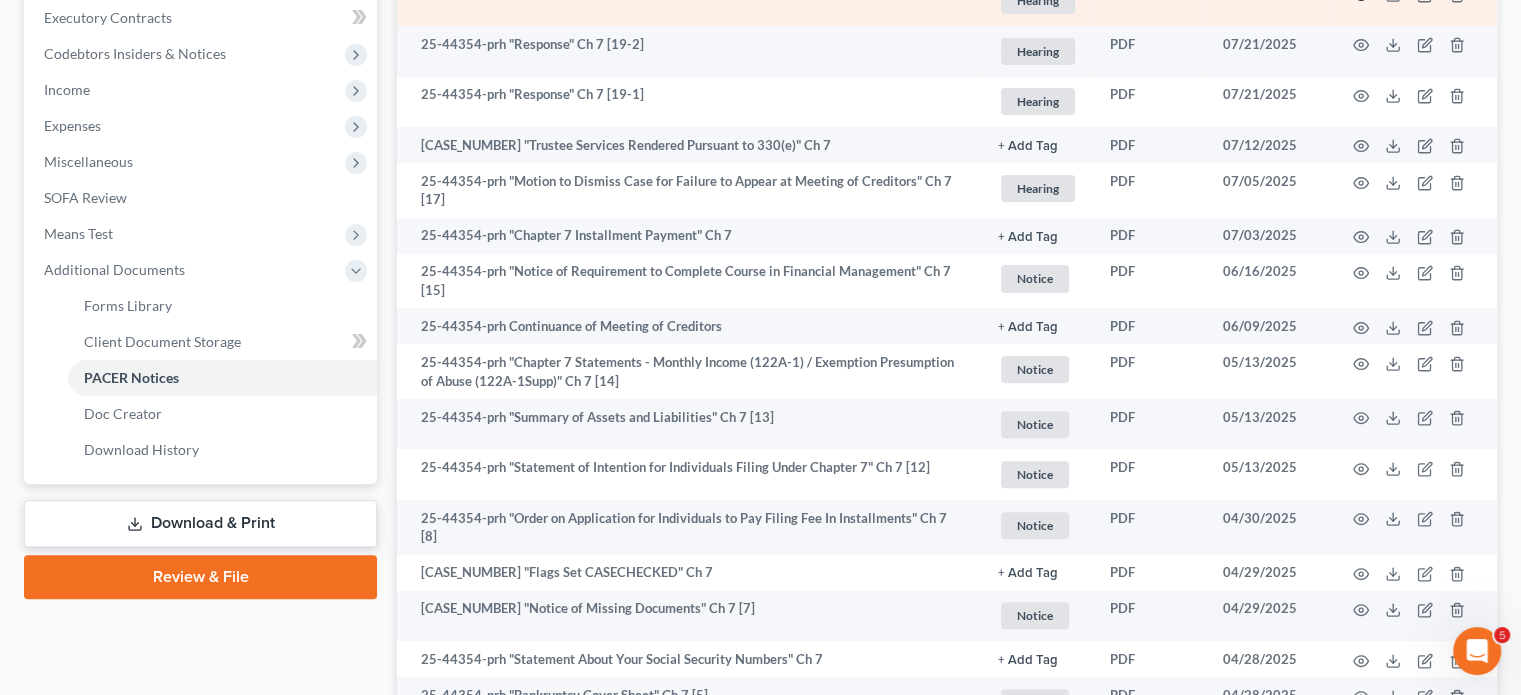 click 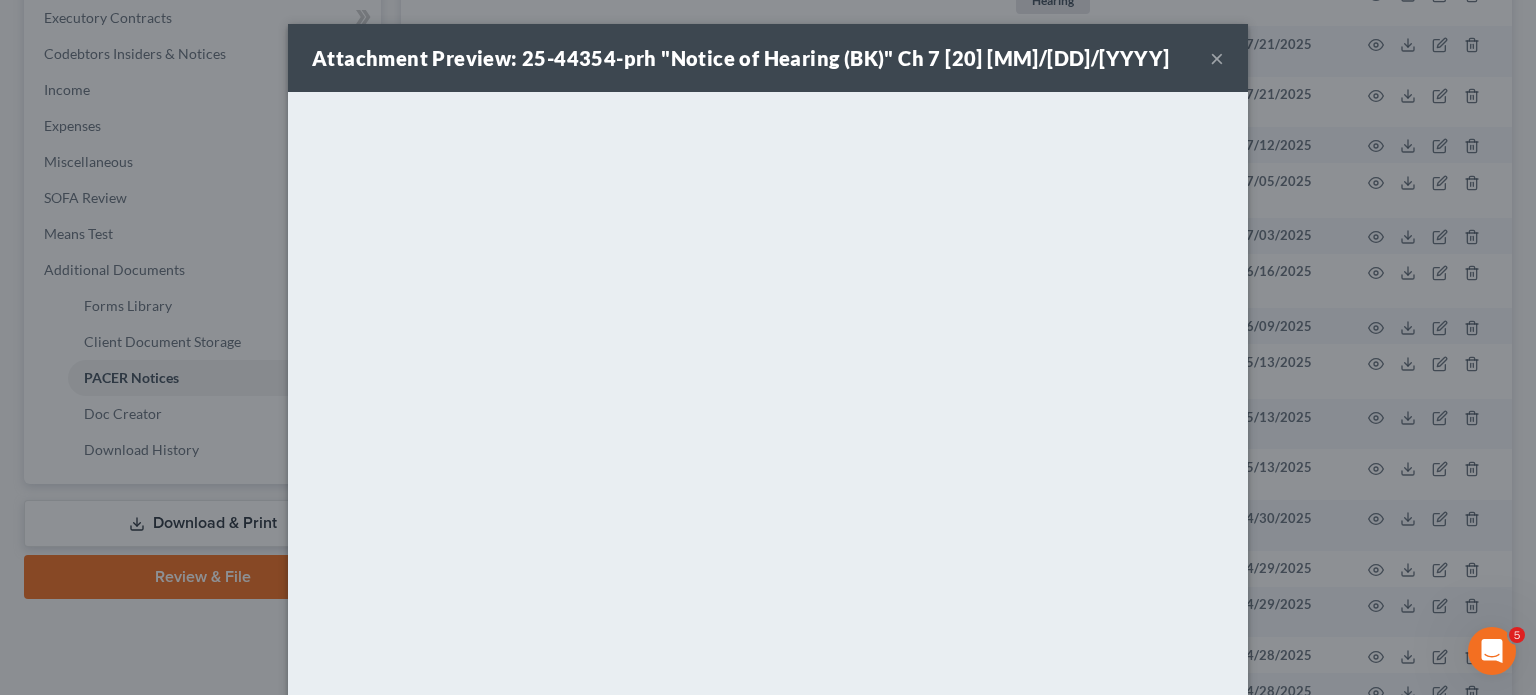 click on "×" at bounding box center (1217, 58) 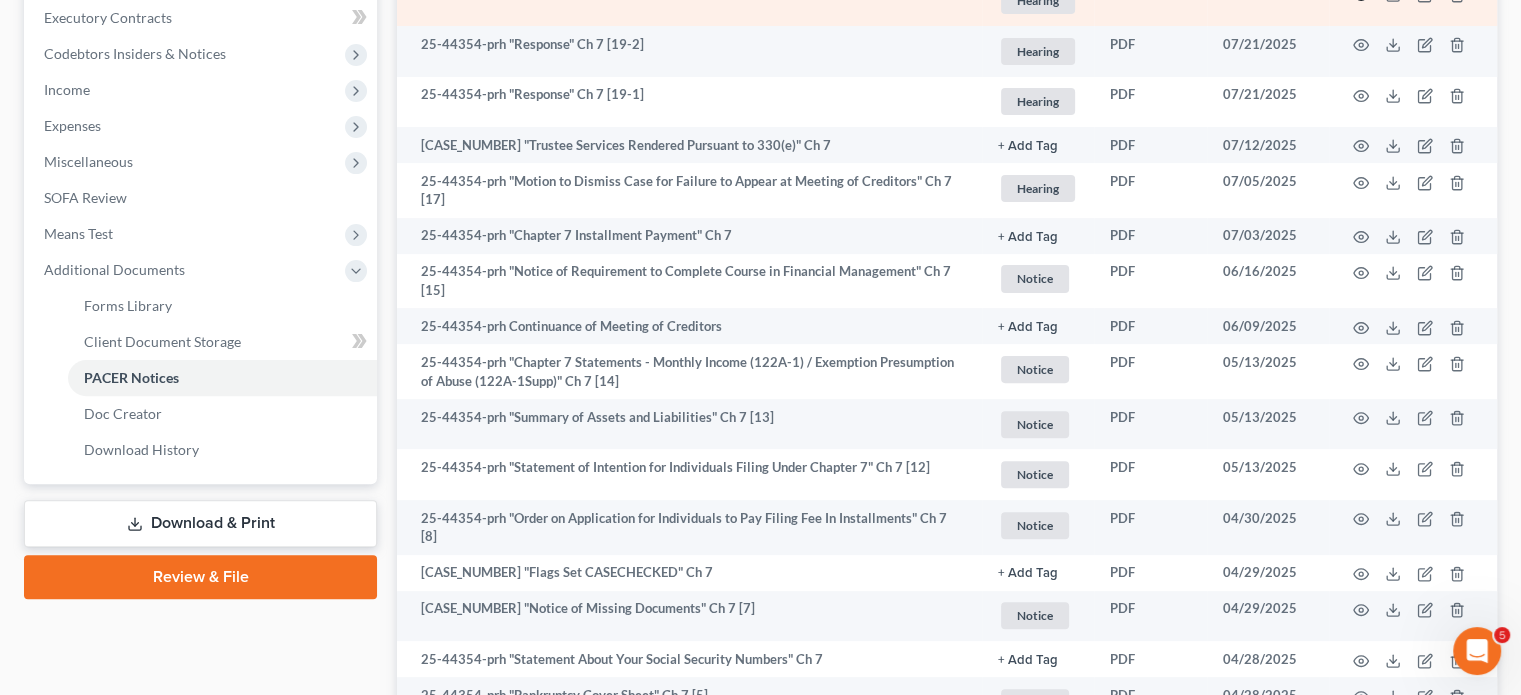 click 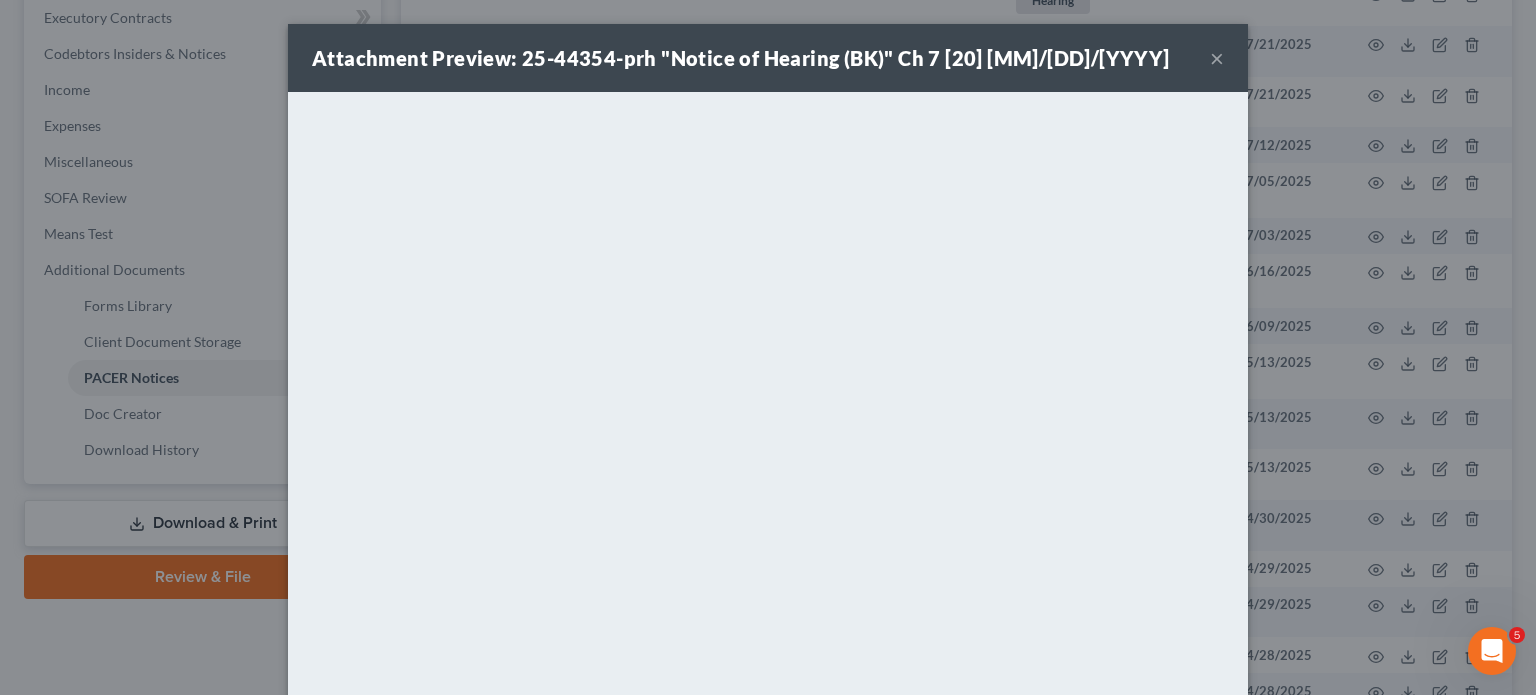 click on "Attachment Preview: 25-44354-prh "Notice of Hearing (BK)" Ch 7 [20] [MM]/[DD]/[YYYY] ×" at bounding box center [768, 58] 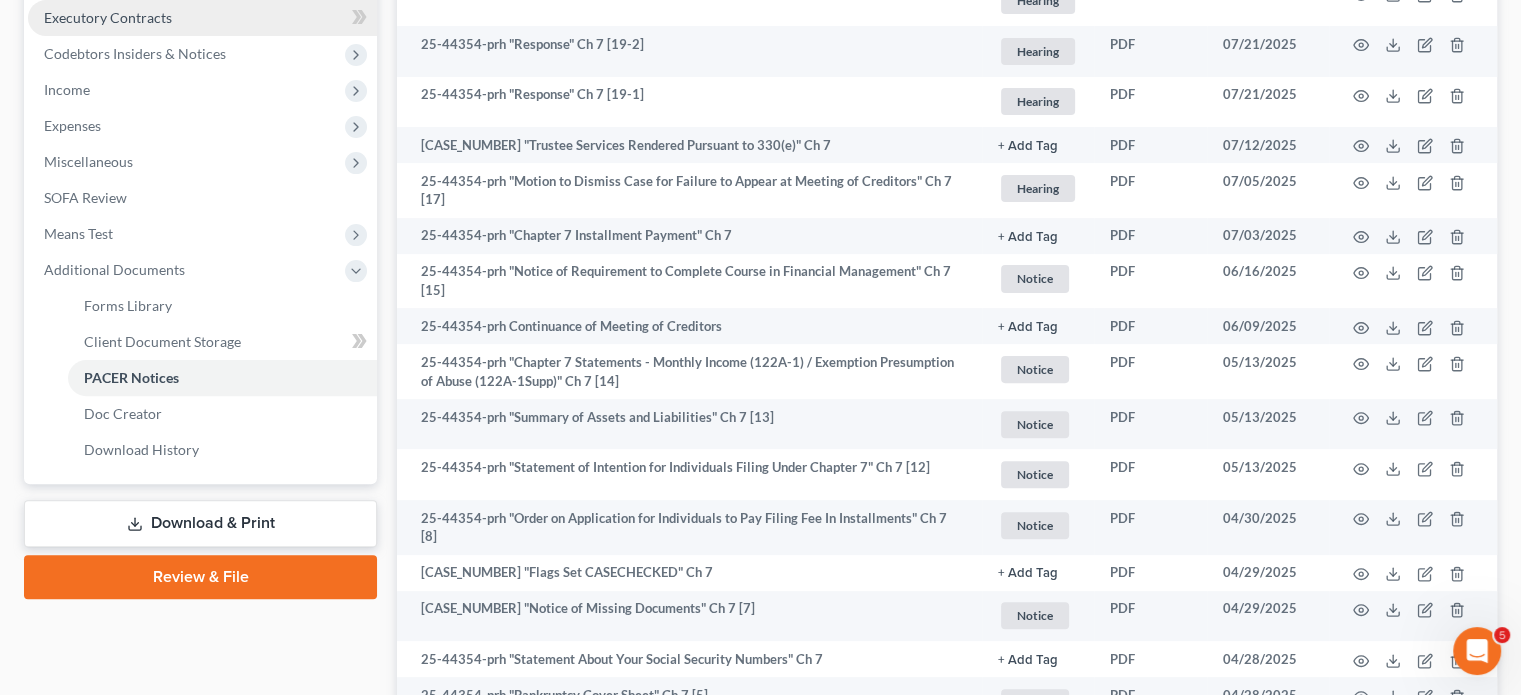 scroll, scrollTop: 0, scrollLeft: 0, axis: both 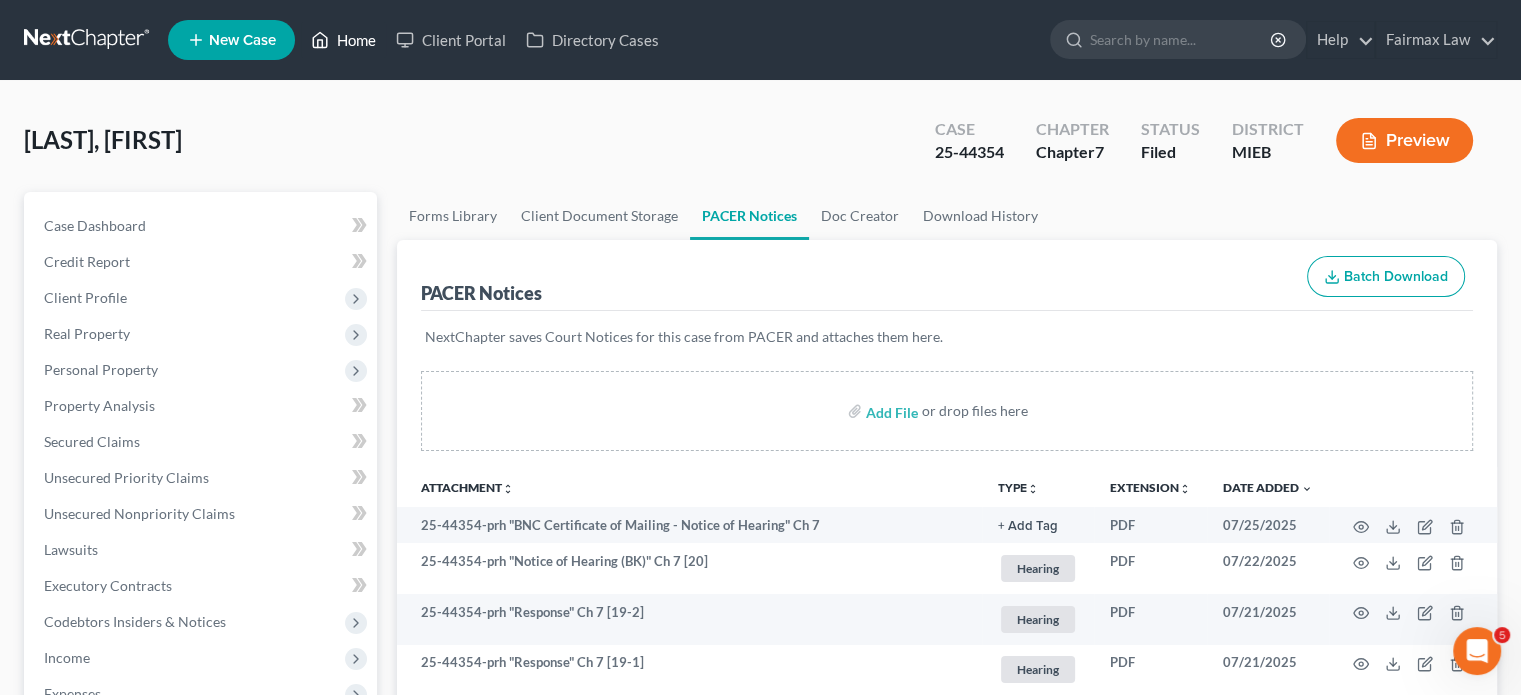 click on "Home" at bounding box center [343, 40] 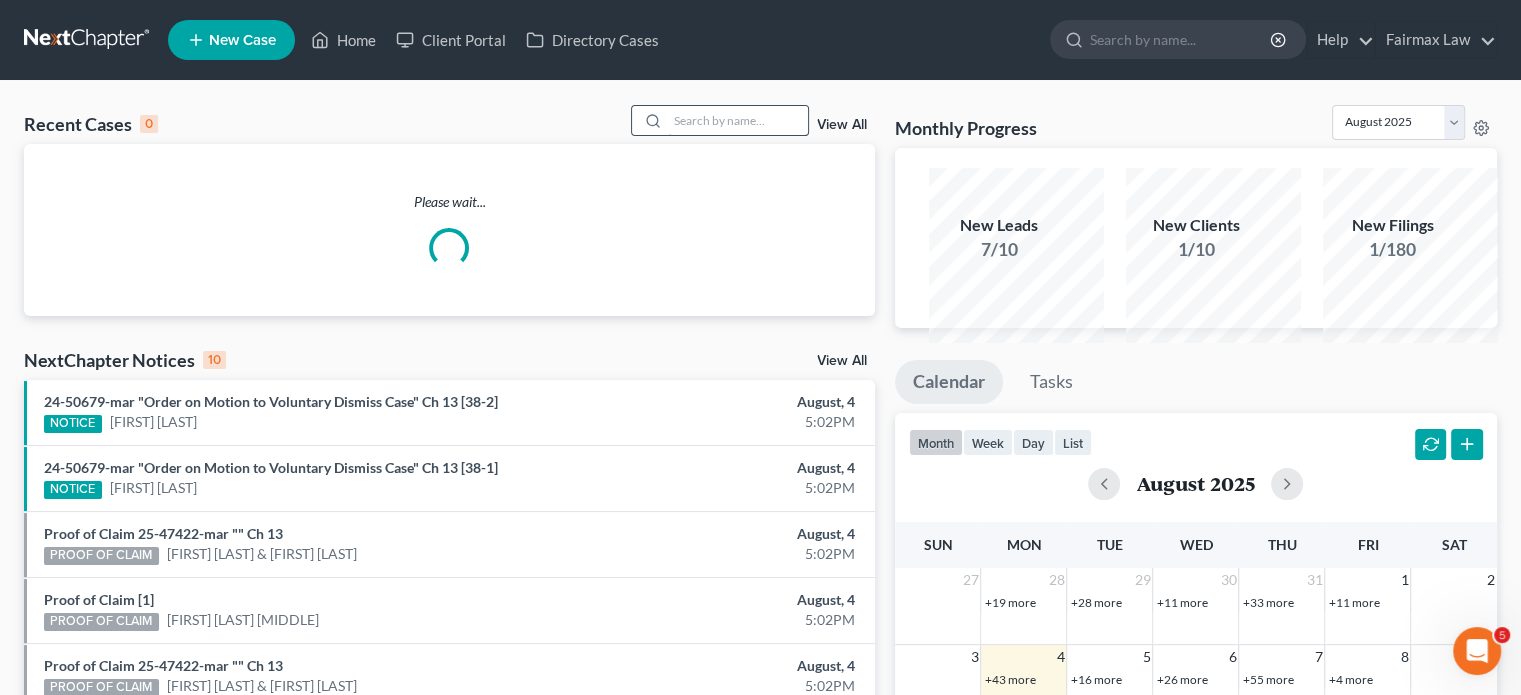 click at bounding box center [738, 120] 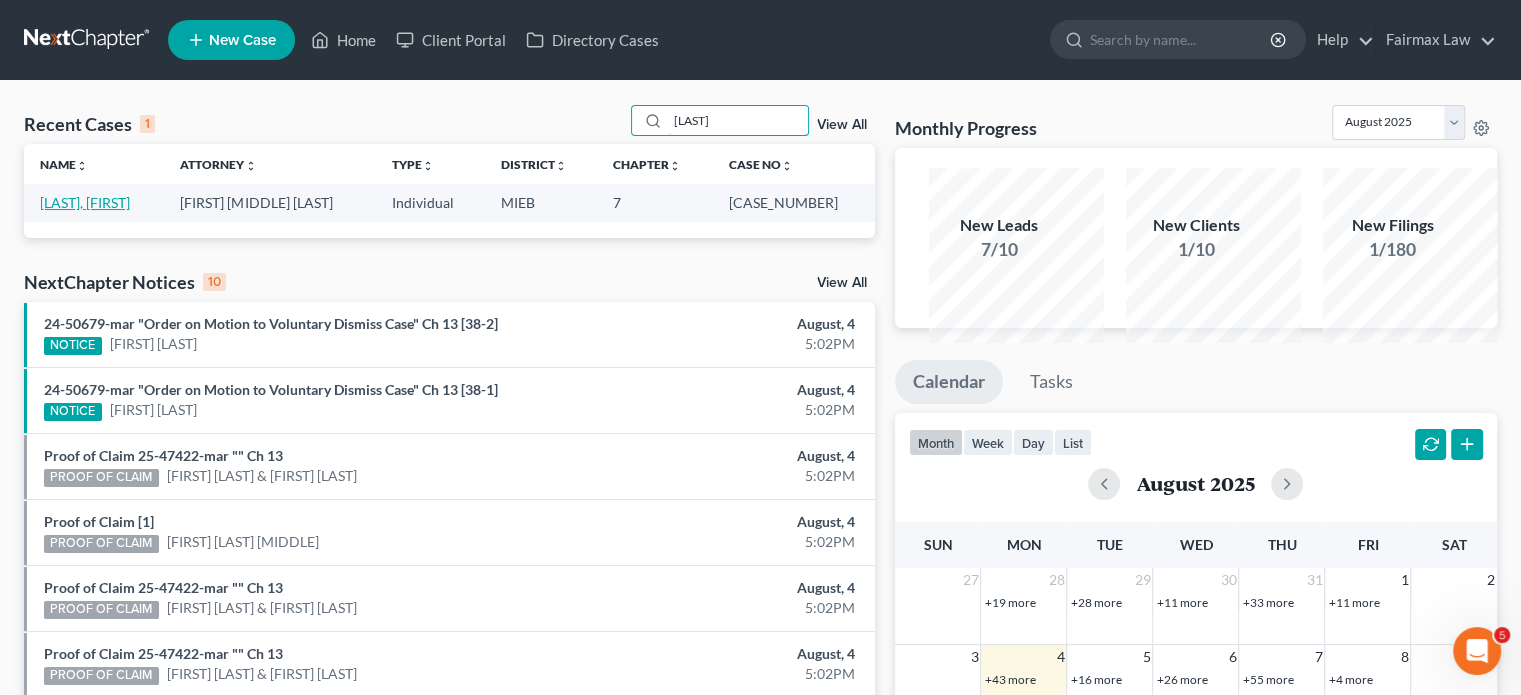type on "[LAST]" 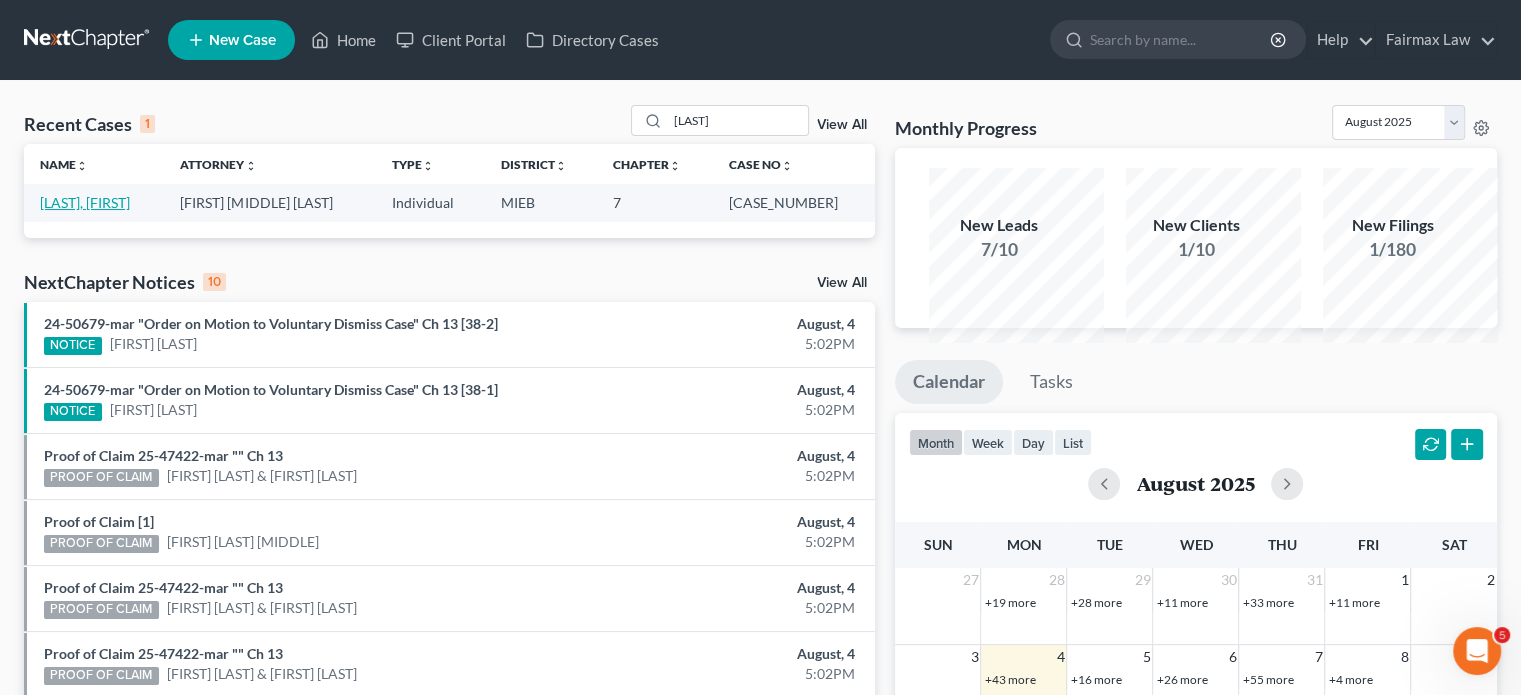click on "[LAST], [FIRST]" at bounding box center (85, 202) 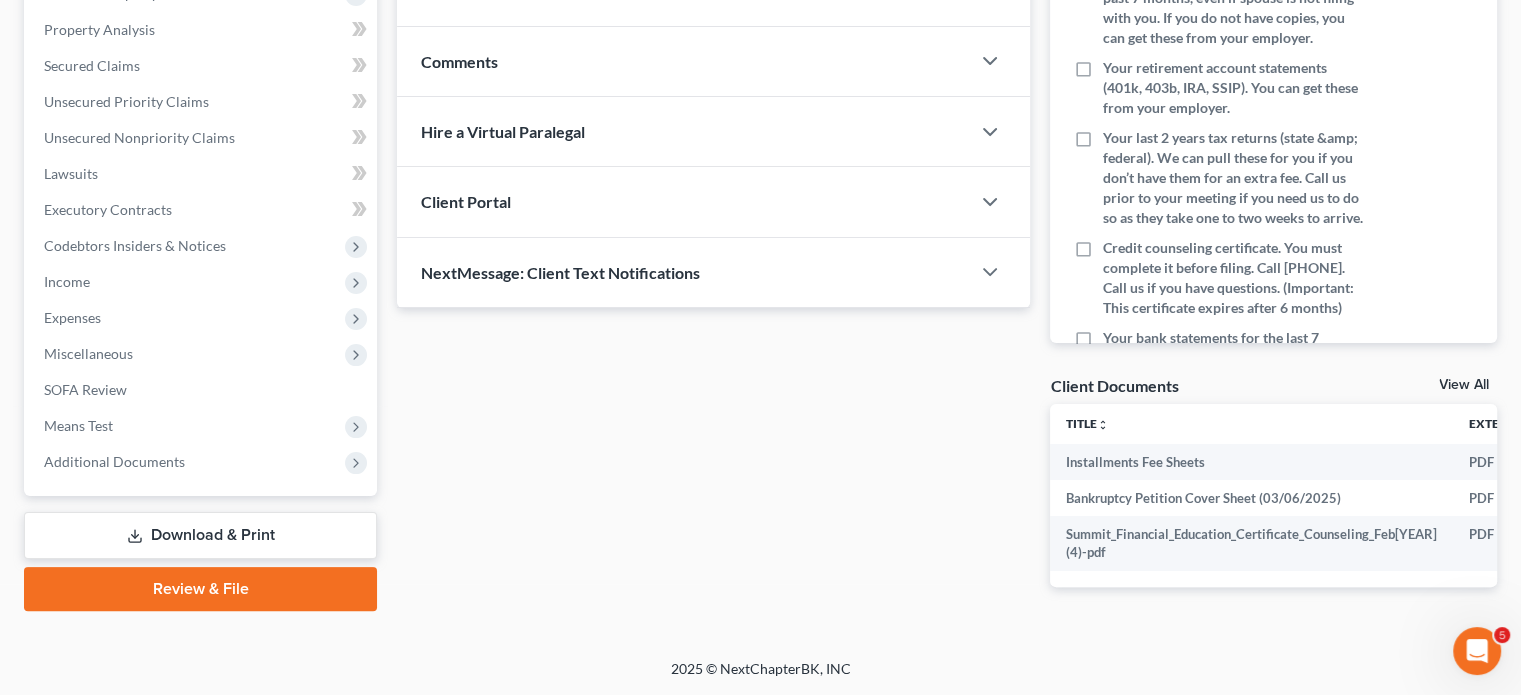 scroll, scrollTop: 712, scrollLeft: 0, axis: vertical 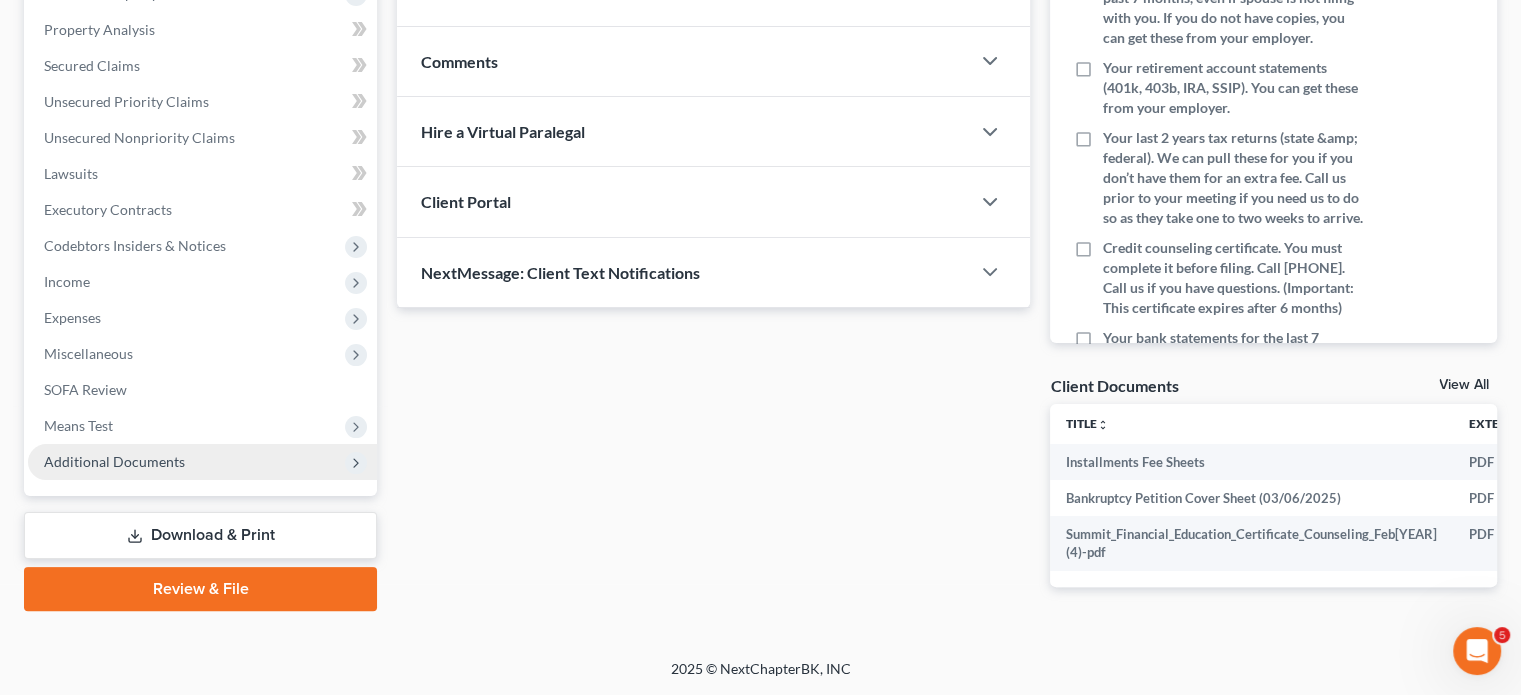 click on "Additional Documents" at bounding box center [202, 462] 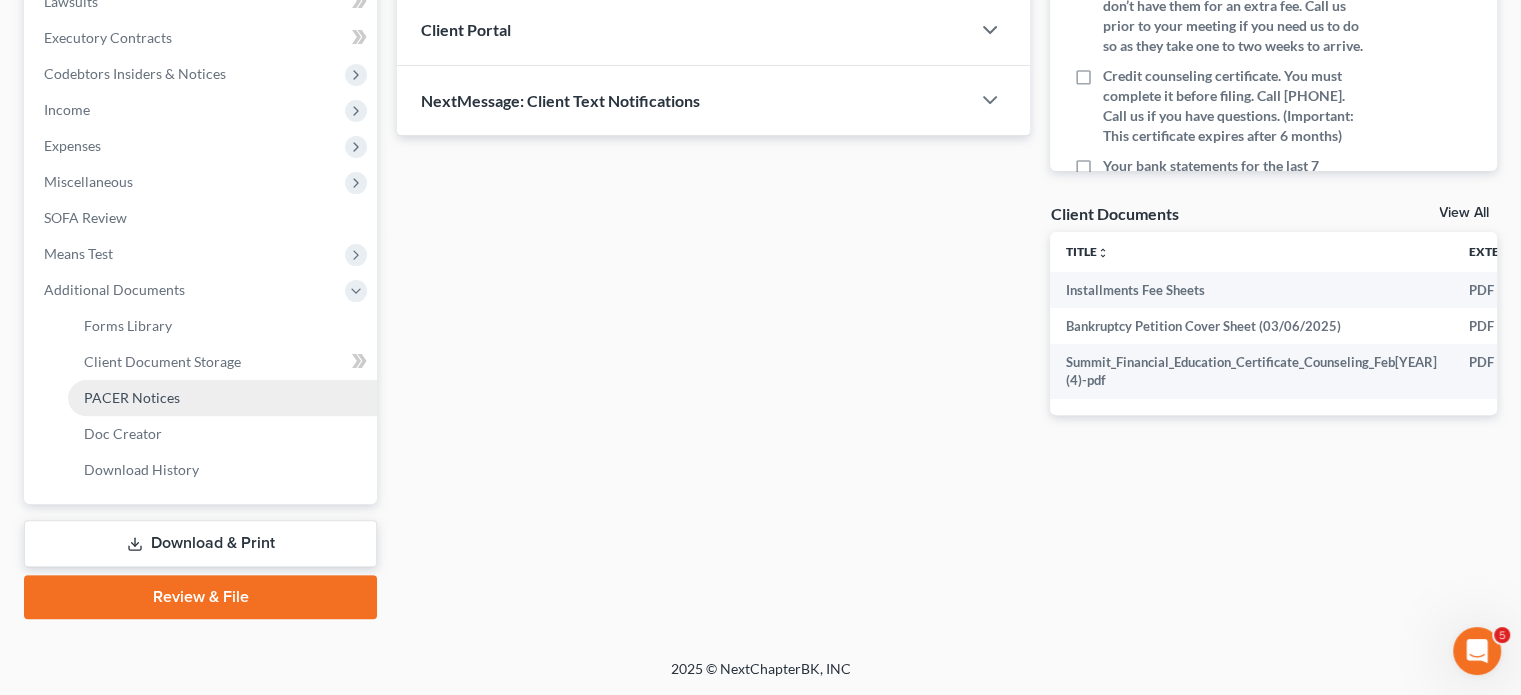 click on "PACER Notices" at bounding box center [222, 398] 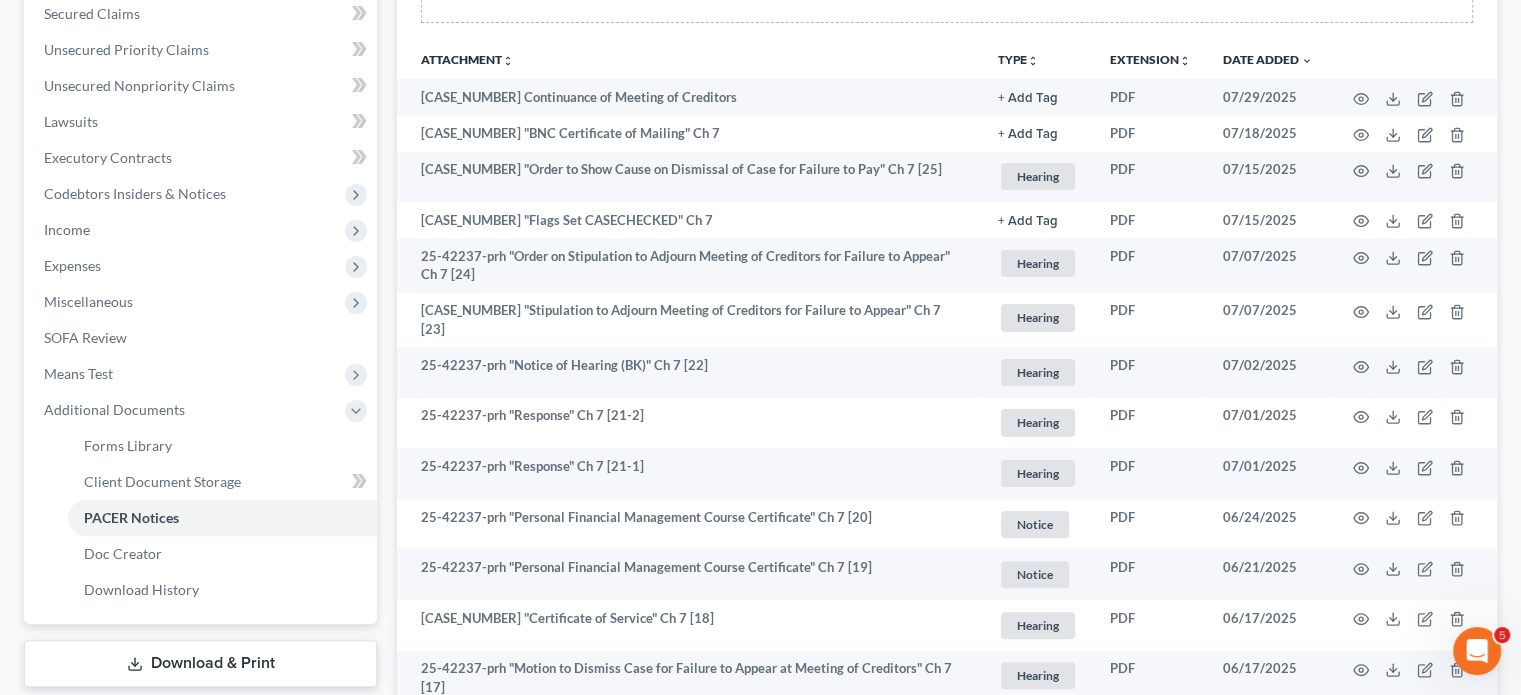 scroll, scrollTop: 444, scrollLeft: 0, axis: vertical 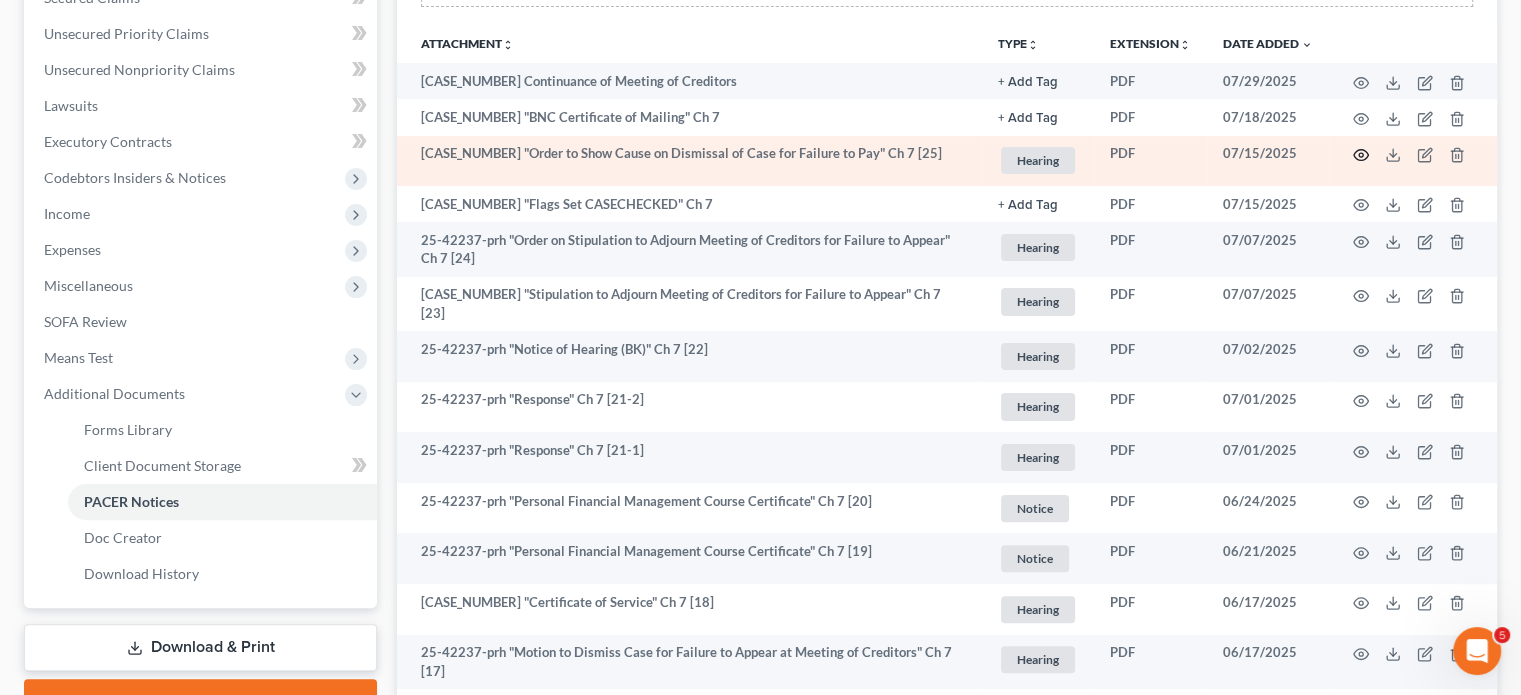 click 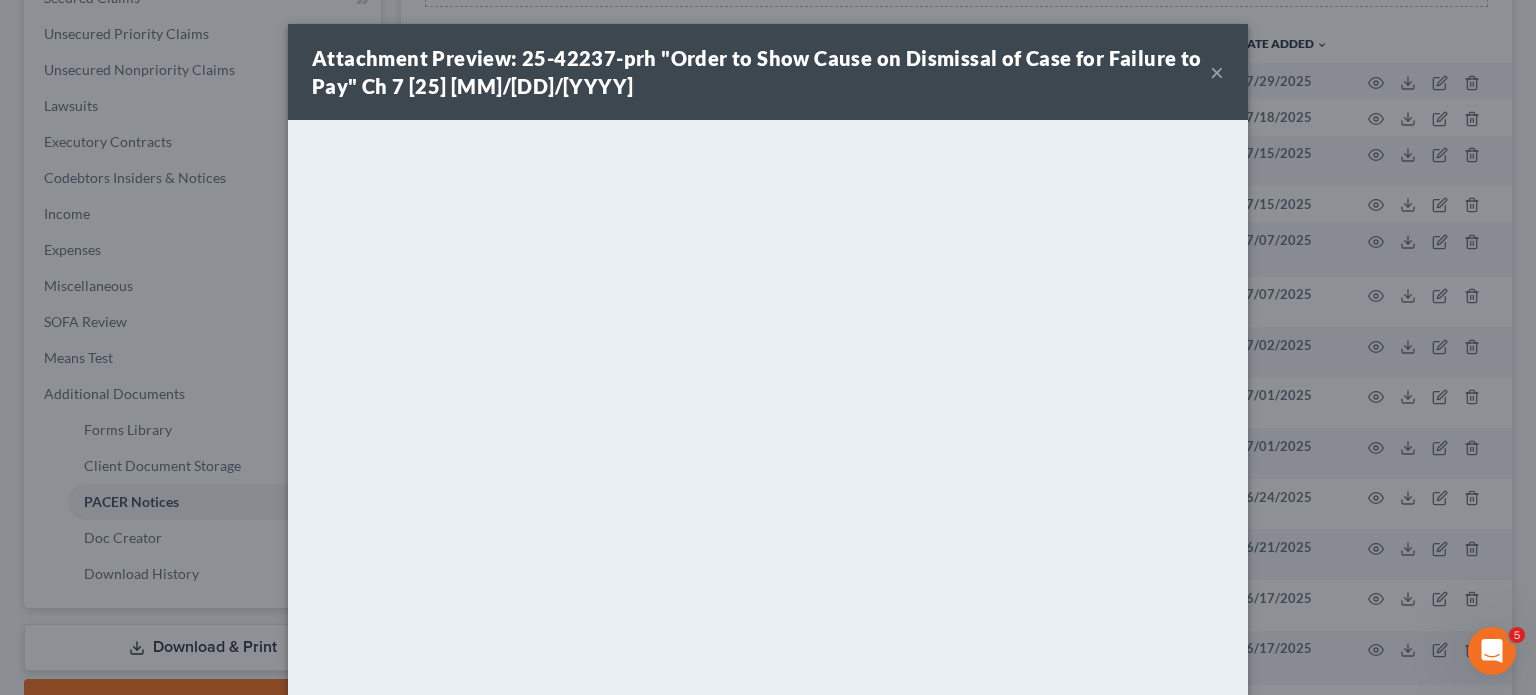 click on "×" at bounding box center (1217, 72) 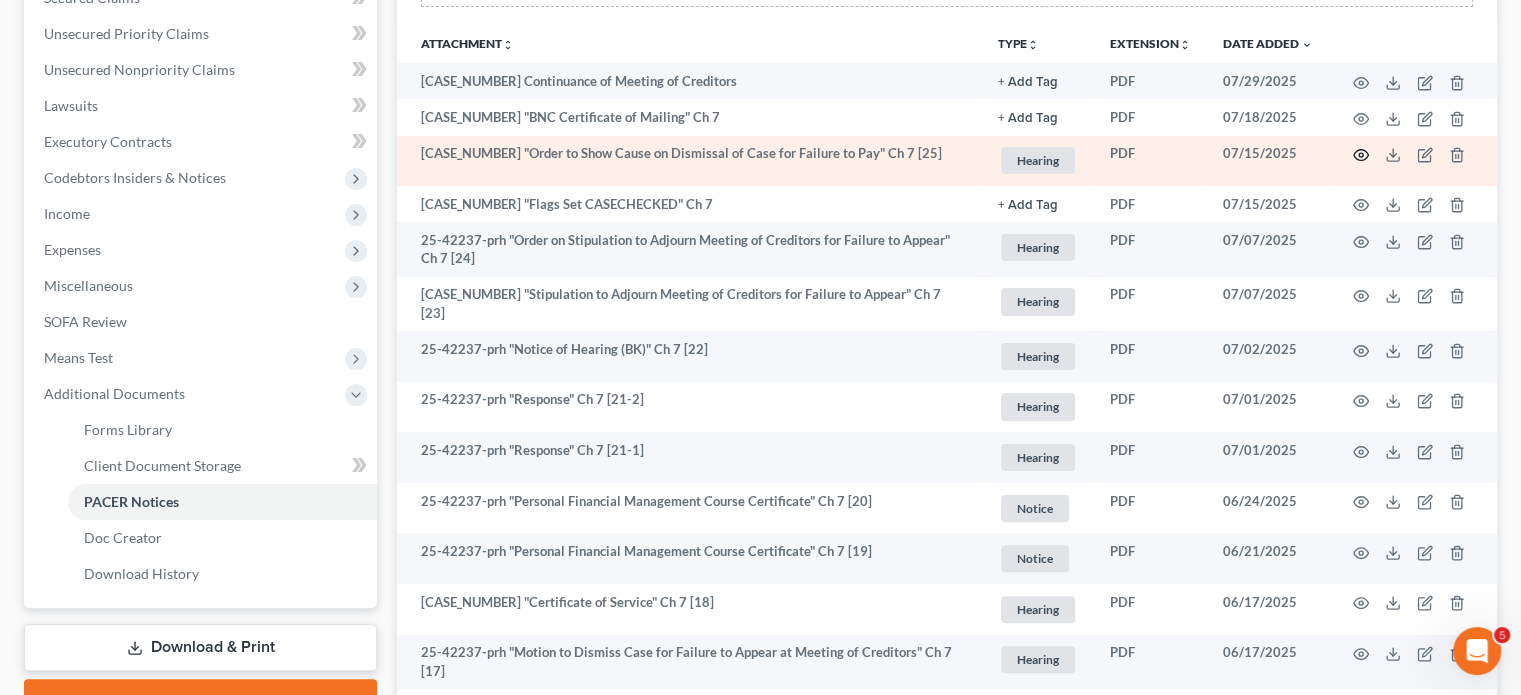 click 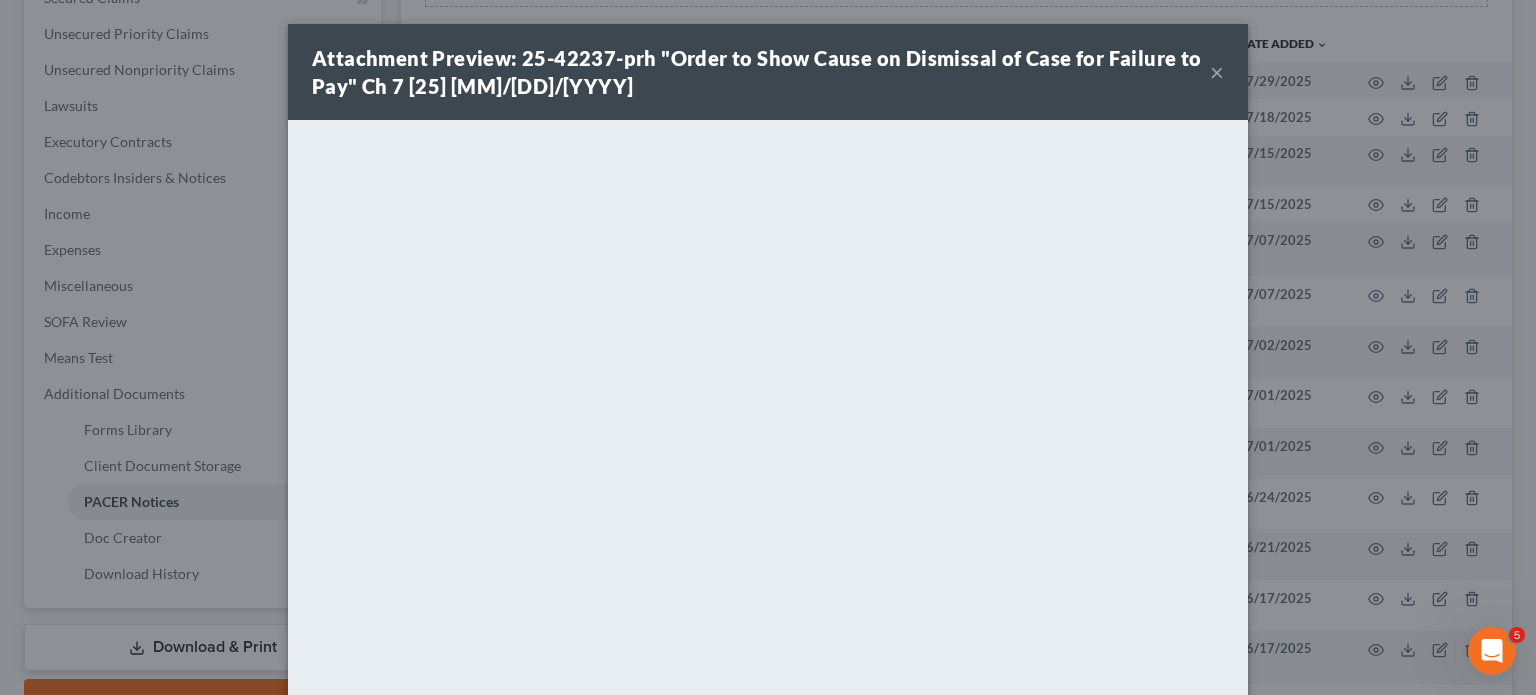 click on "Attachment Preview: 25-42237-prh "Order to Show Cause on Dismissal of Case for Failure to Pay" Ch 7 [25] [MM]/[DD]/[YYYY]" at bounding box center [761, 72] 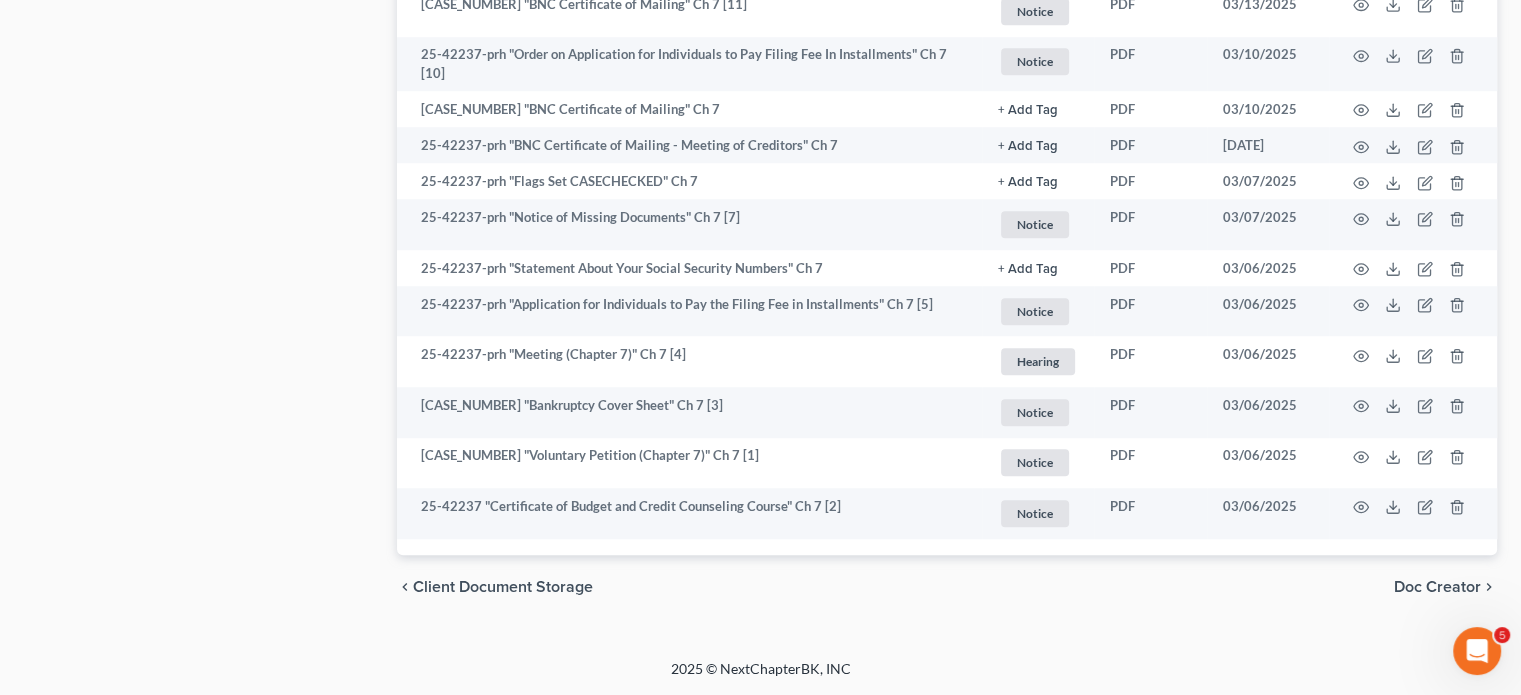 scroll, scrollTop: 2124, scrollLeft: 0, axis: vertical 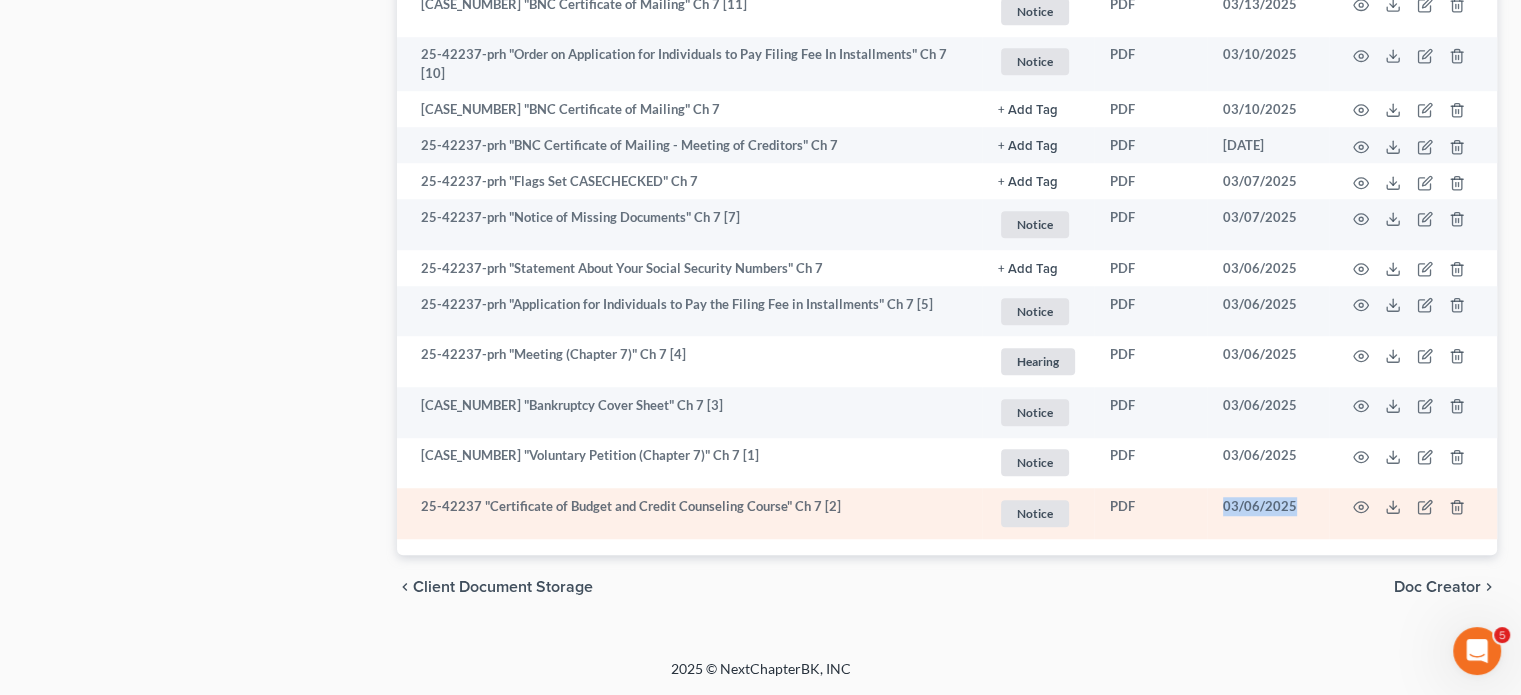 drag, startPoint x: 1168, startPoint y: 455, endPoint x: 1260, endPoint y: 453, distance: 92.021736 